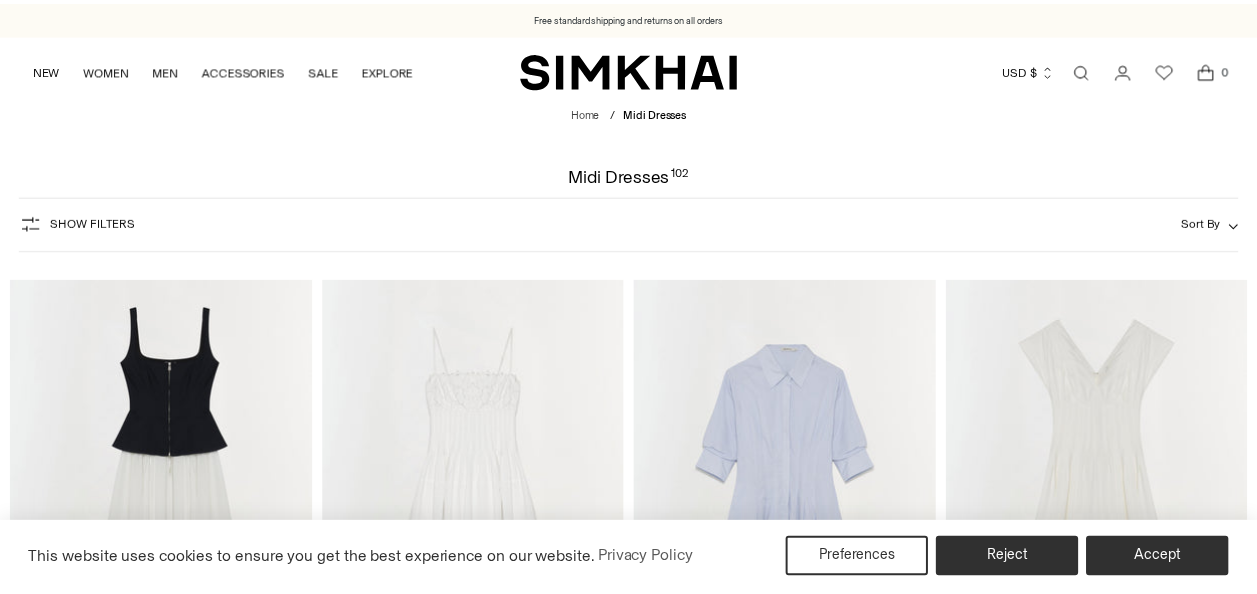 scroll, scrollTop: 0, scrollLeft: 0, axis: both 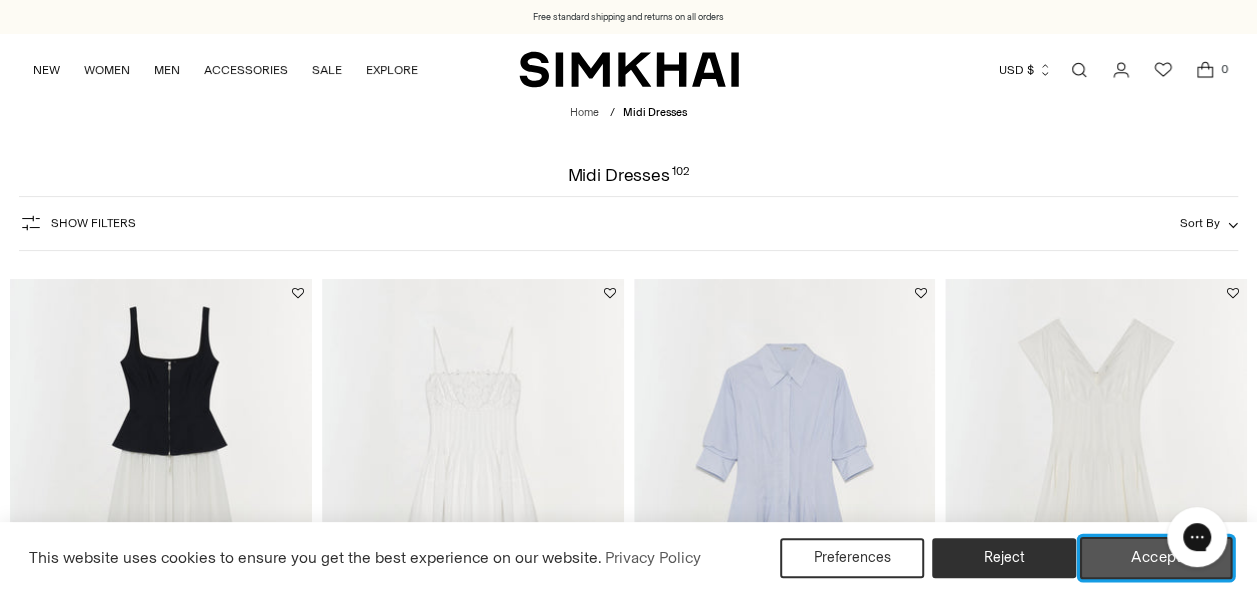 click on "Accept" at bounding box center [1156, 558] 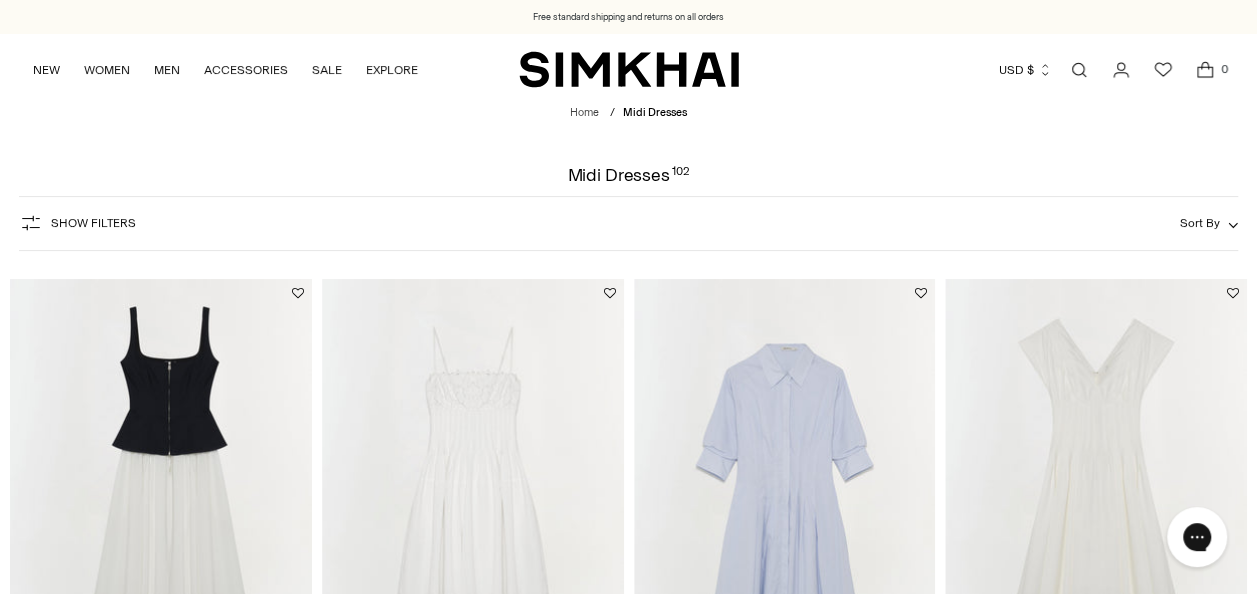 scroll, scrollTop: 0, scrollLeft: 0, axis: both 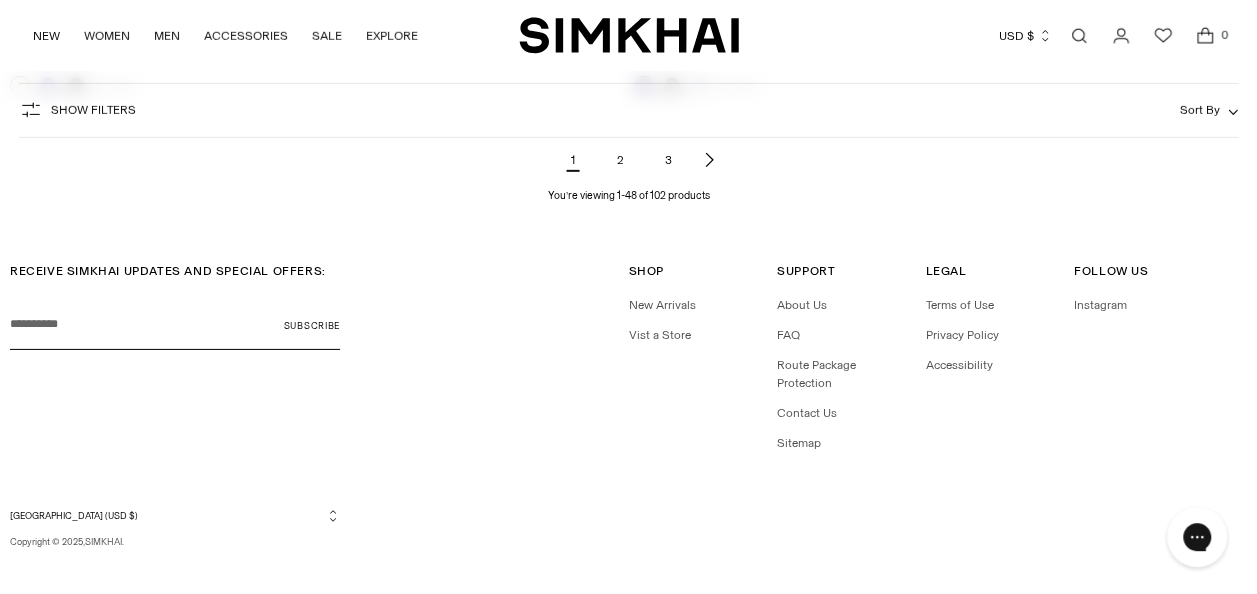 click at bounding box center [1079, 36] 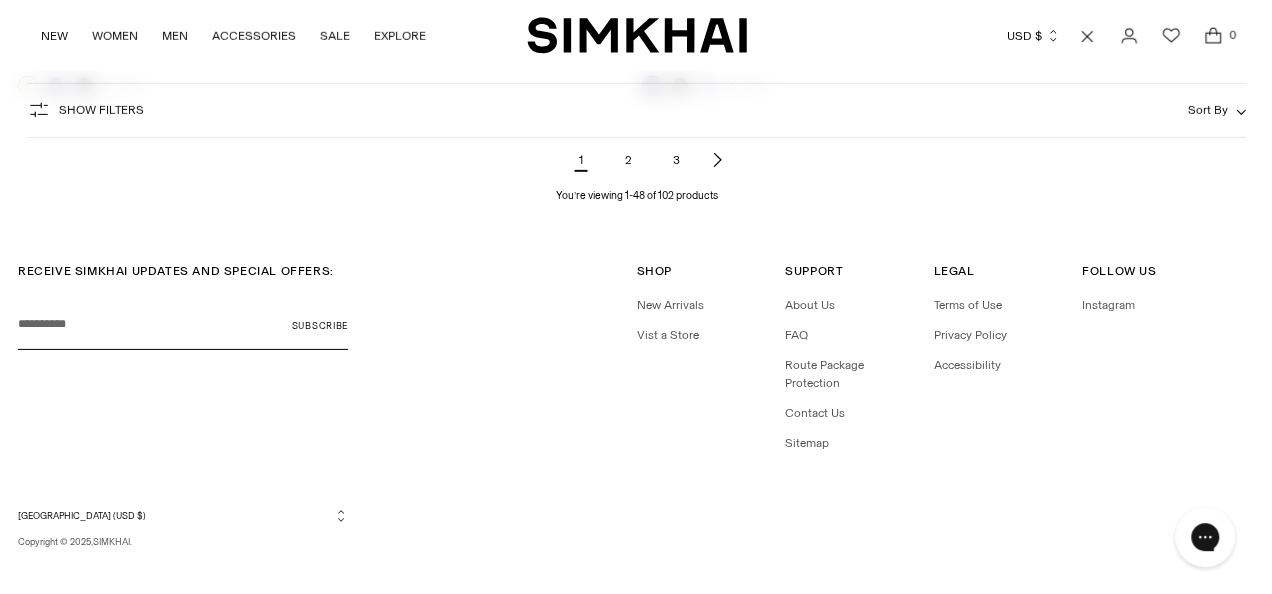 scroll, scrollTop: 0, scrollLeft: 0, axis: both 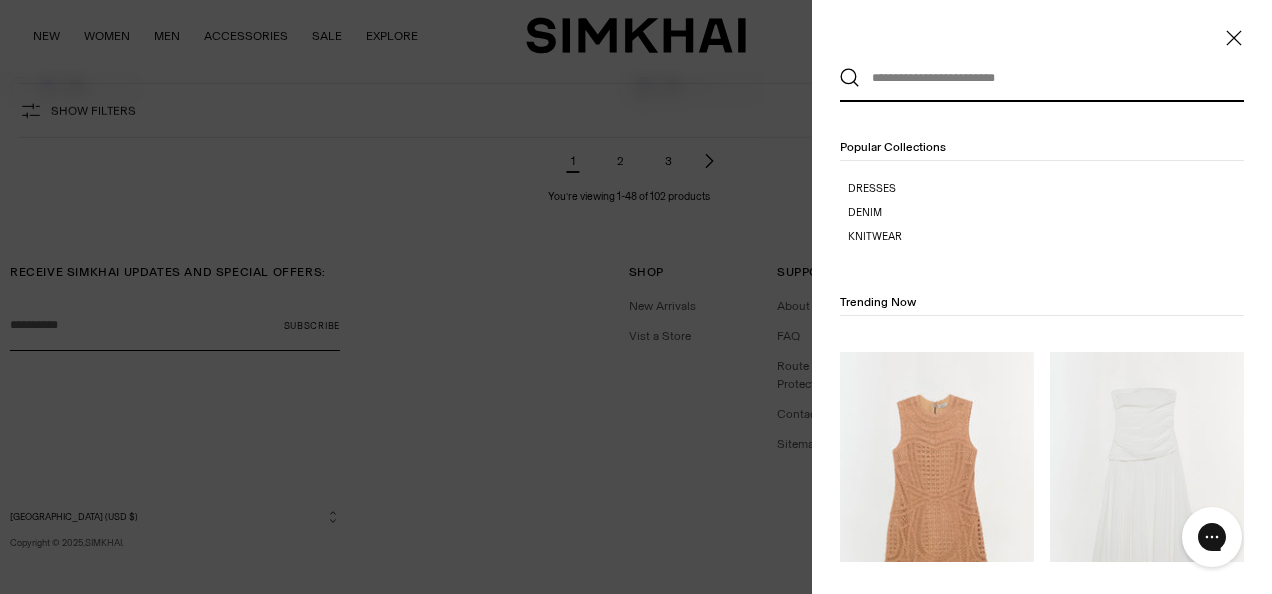 click on "Clear
Popular Collections
Dresses
Denim
Knitwear
Trending Now
Coen Dress $895" at bounding box center (1042, 297) 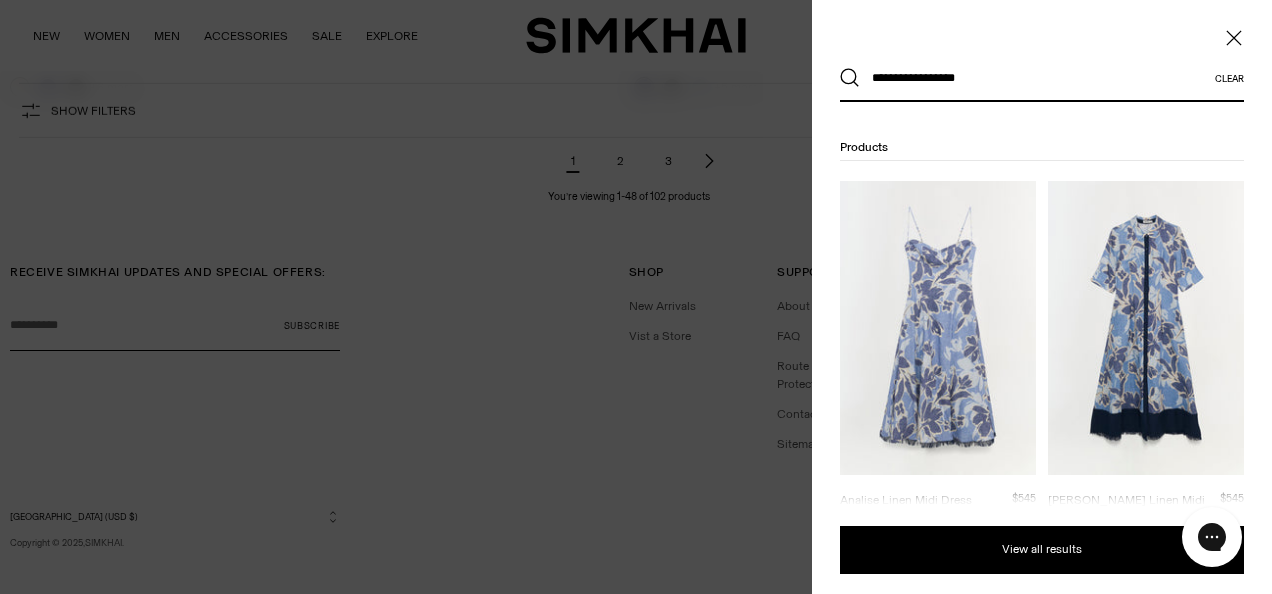 type on "**********" 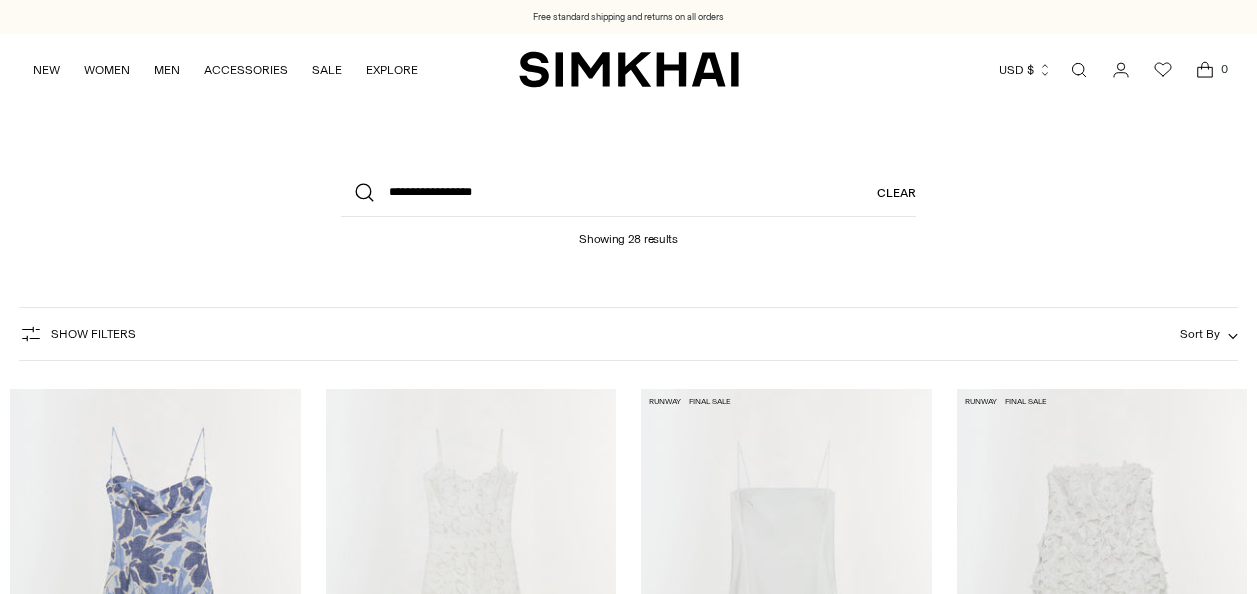 scroll, scrollTop: 0, scrollLeft: 0, axis: both 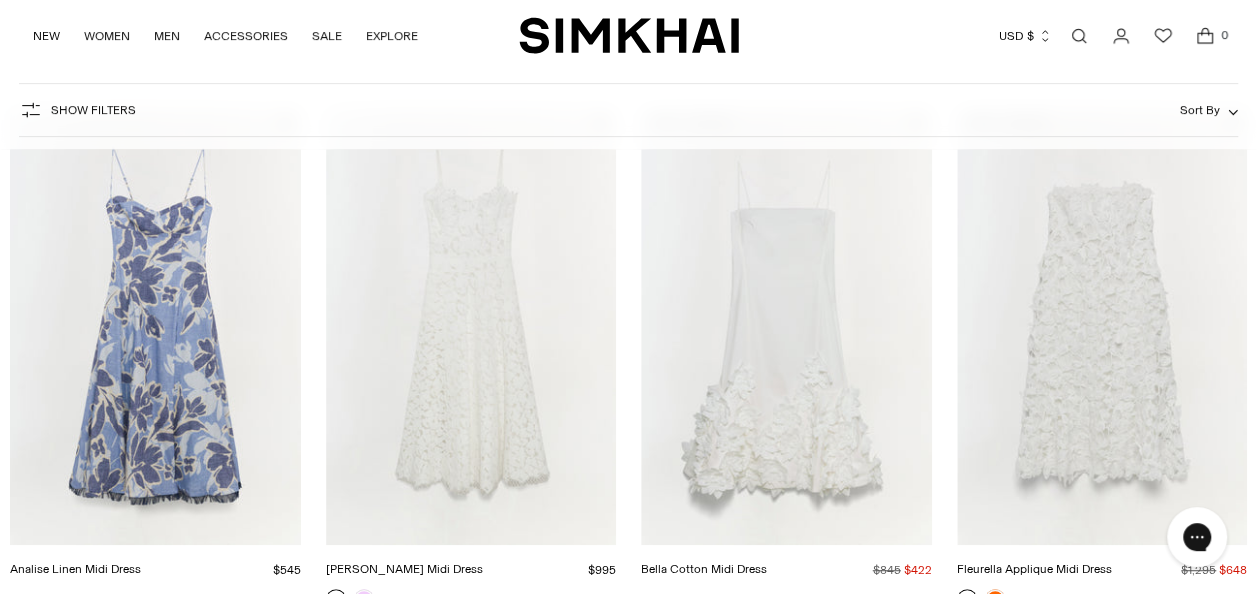 click at bounding box center [0, 0] 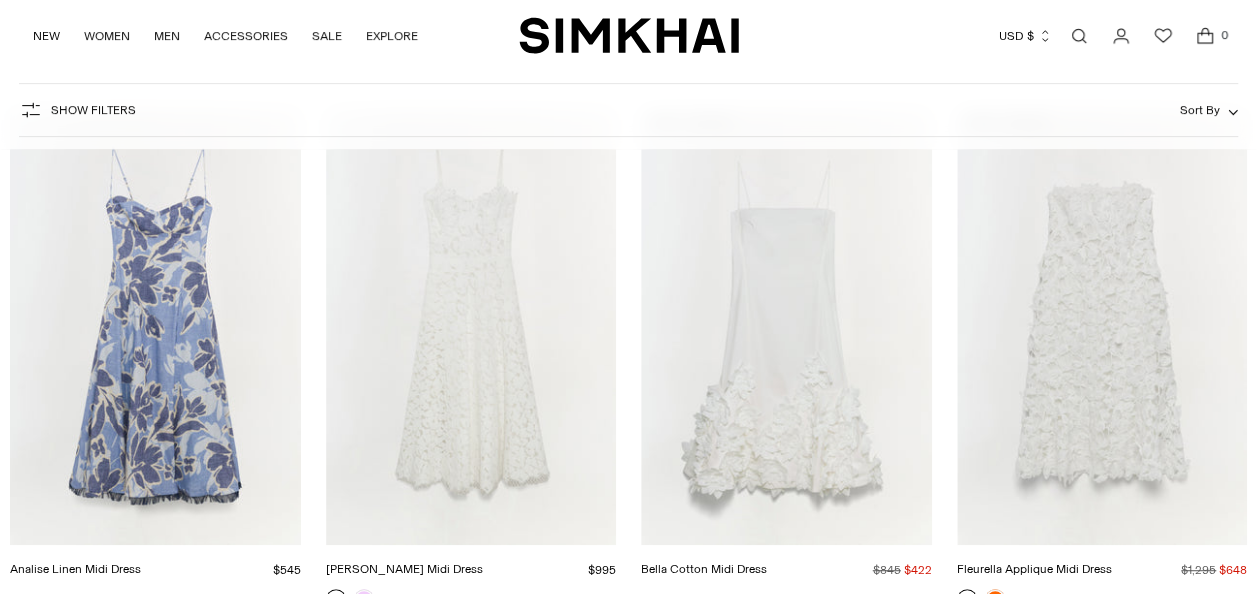 scroll, scrollTop: 280, scrollLeft: 0, axis: vertical 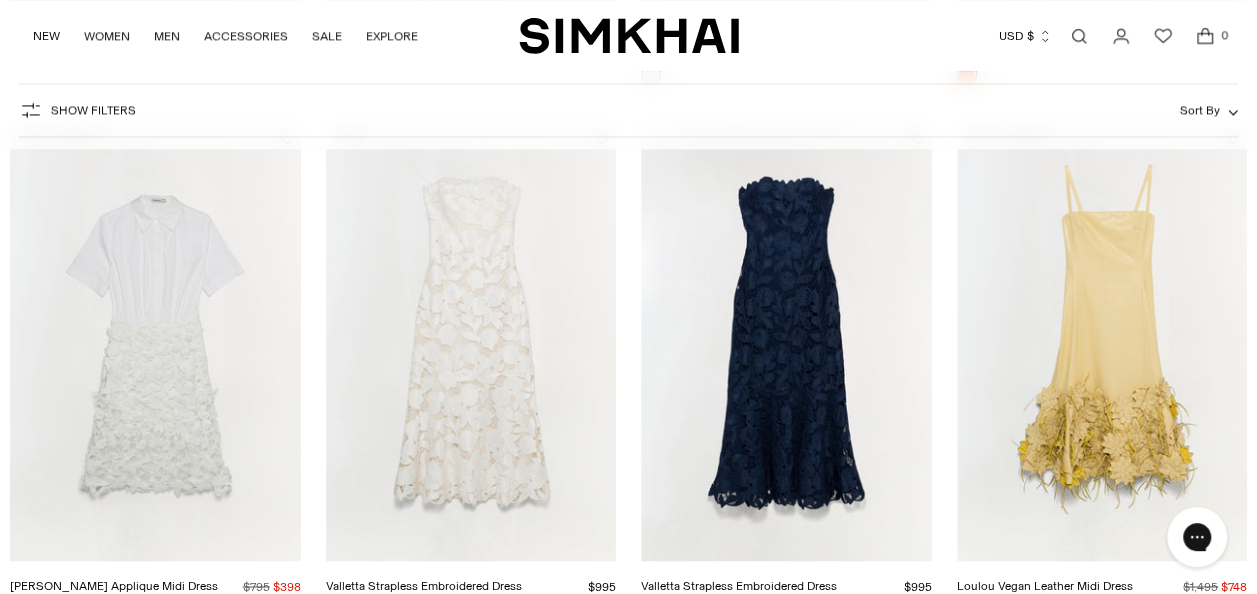 click at bounding box center [0, 0] 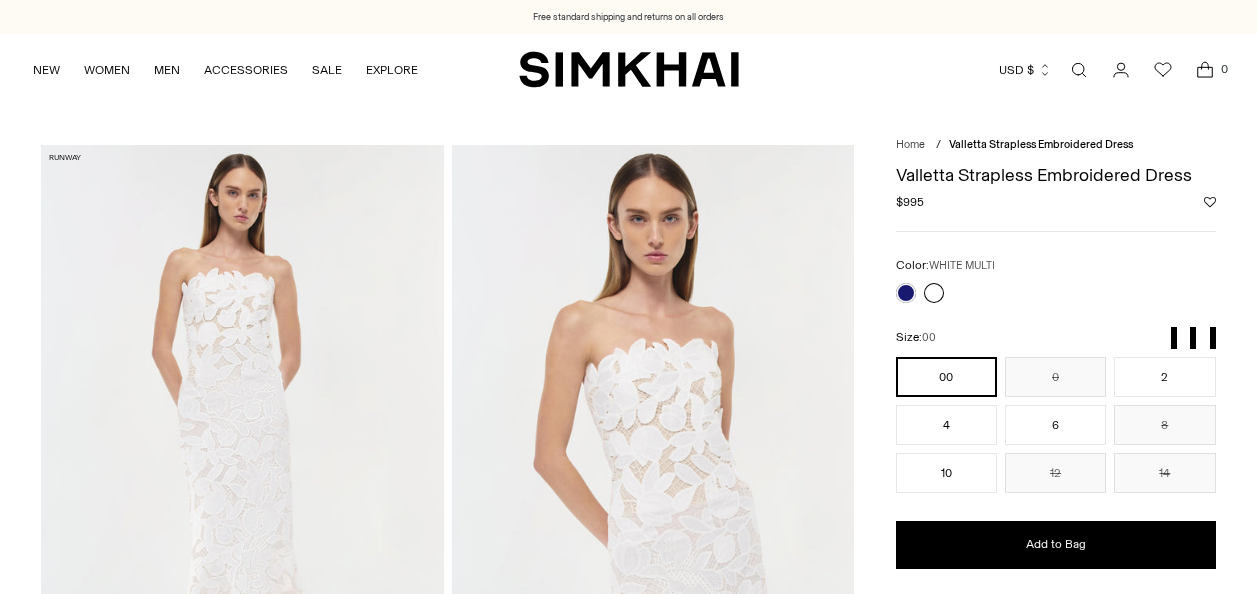 scroll, scrollTop: 0, scrollLeft: 0, axis: both 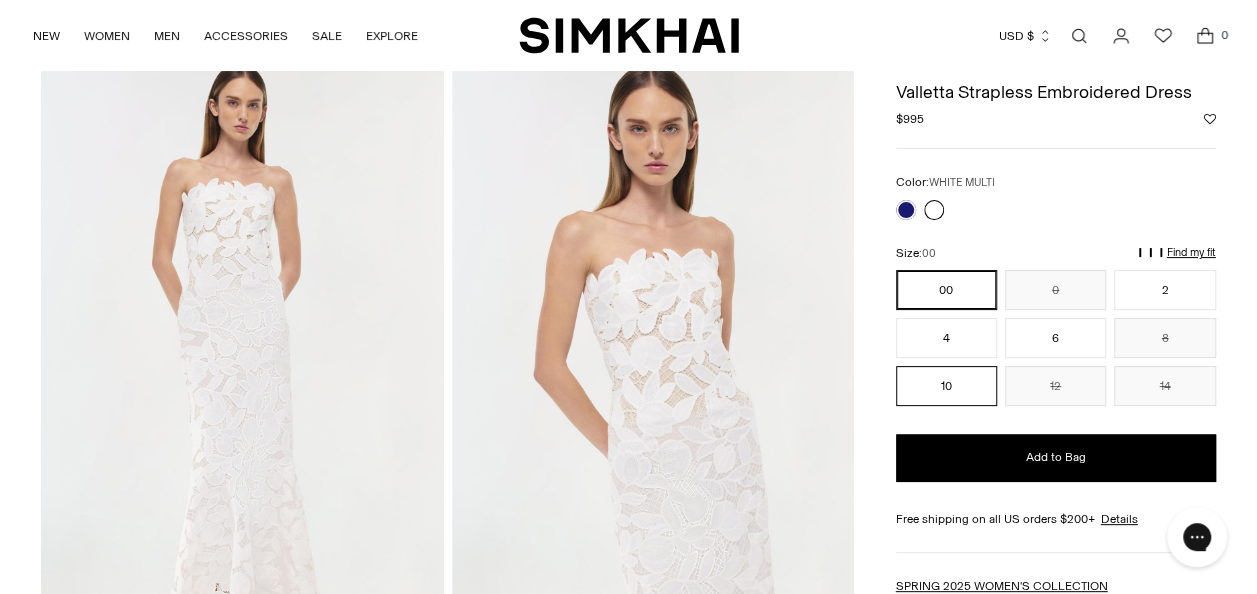 click on "10" at bounding box center (946, 386) 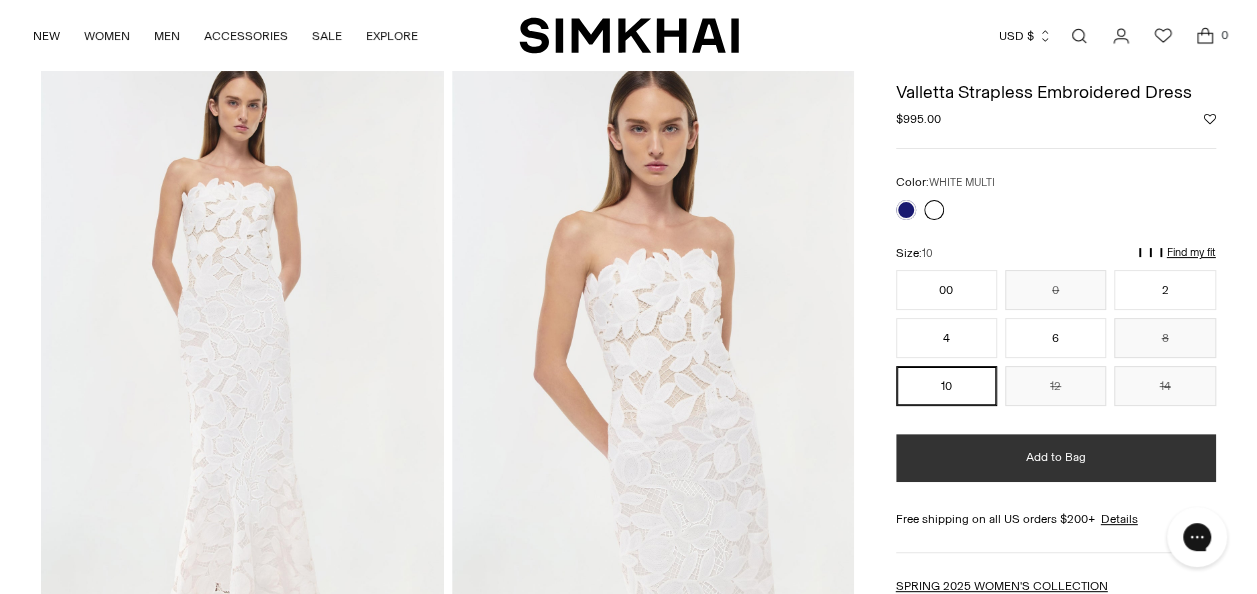 click on "Add to Bag" at bounding box center (1056, 457) 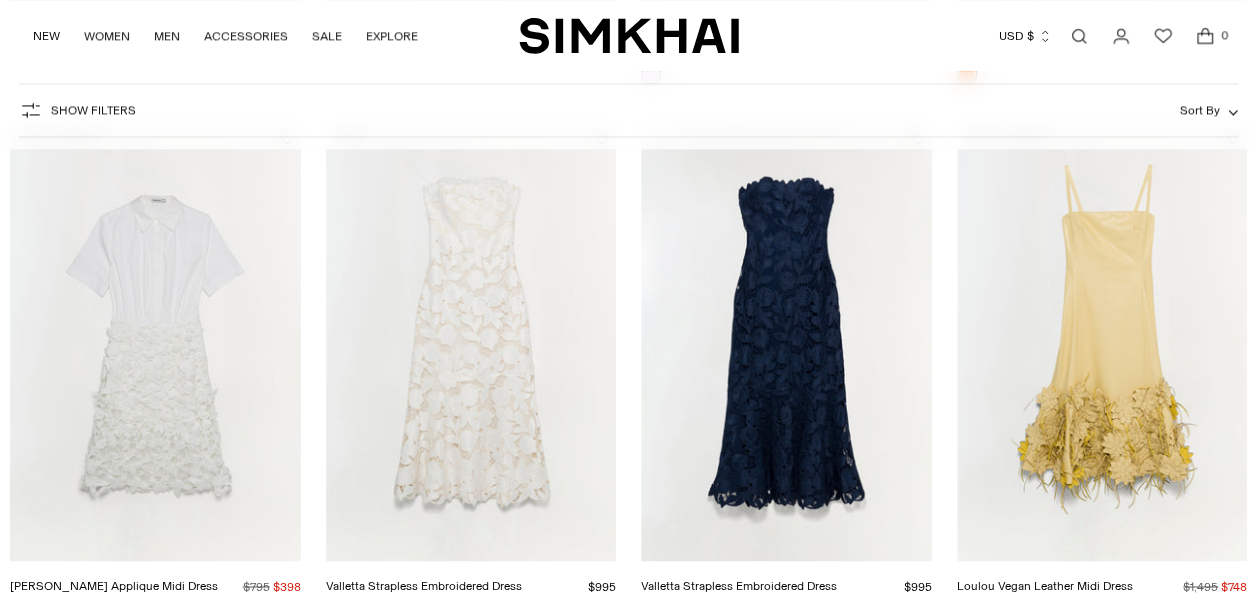 scroll, scrollTop: 1346, scrollLeft: 0, axis: vertical 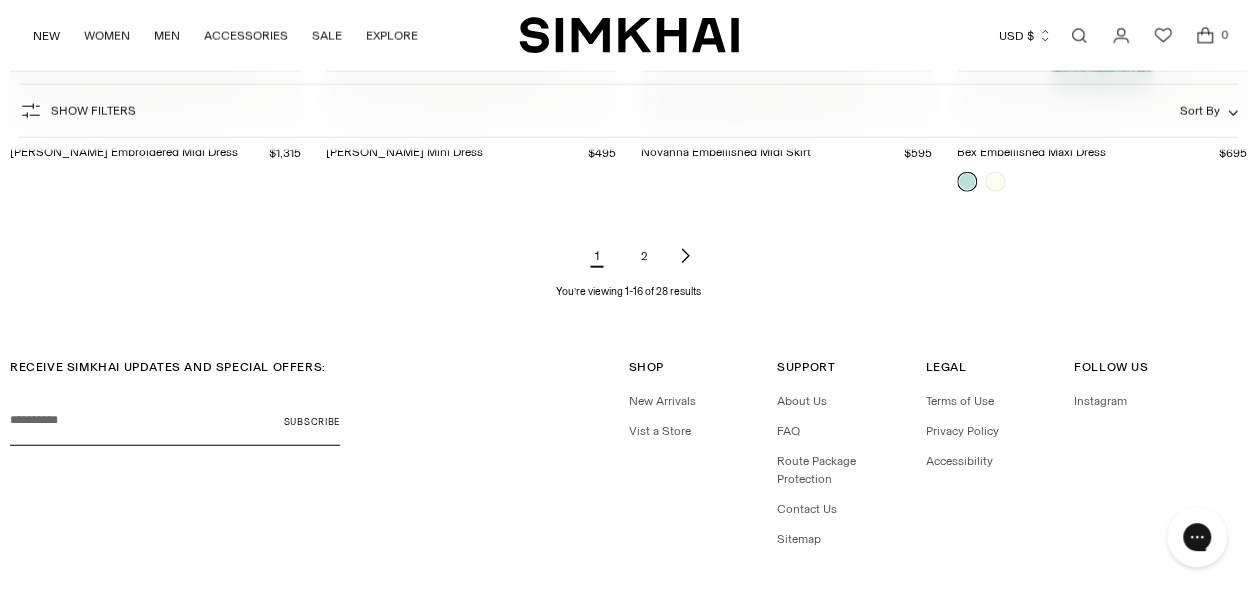 click on "2" at bounding box center (645, 256) 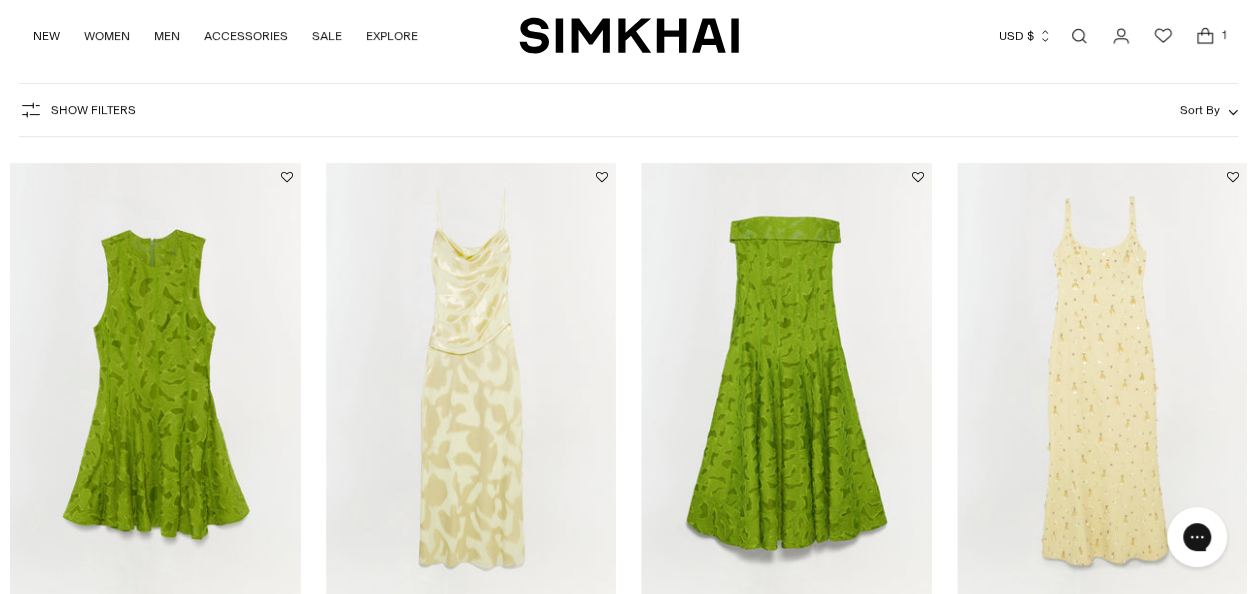 scroll, scrollTop: 293, scrollLeft: 0, axis: vertical 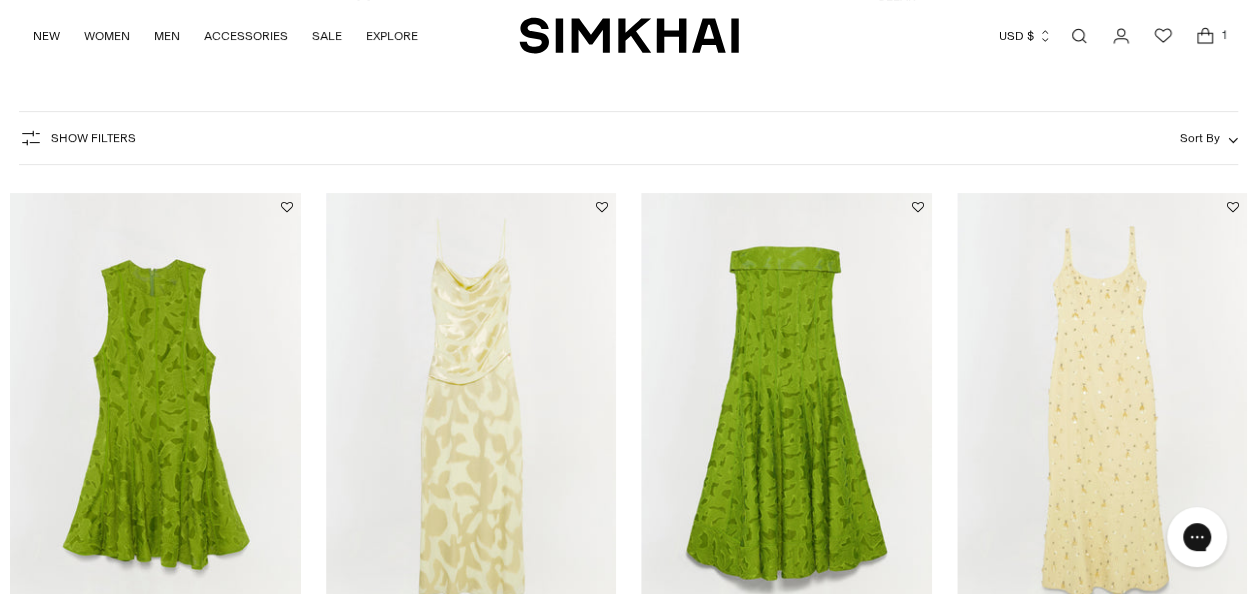 click at bounding box center (1079, 36) 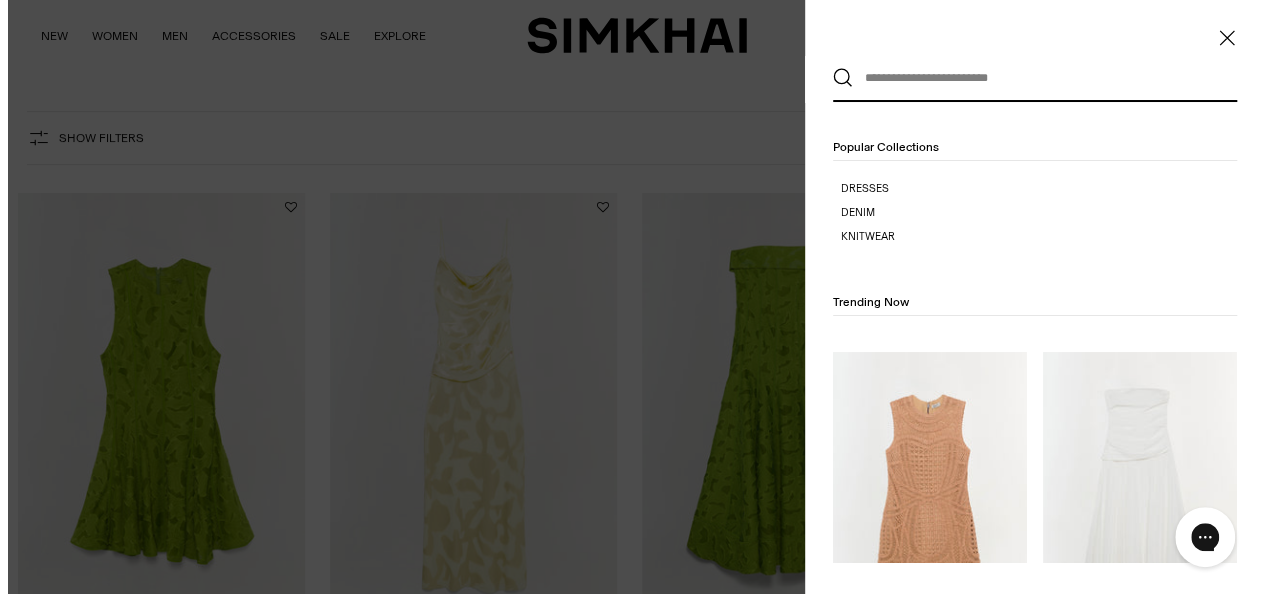 scroll, scrollTop: 0, scrollLeft: 0, axis: both 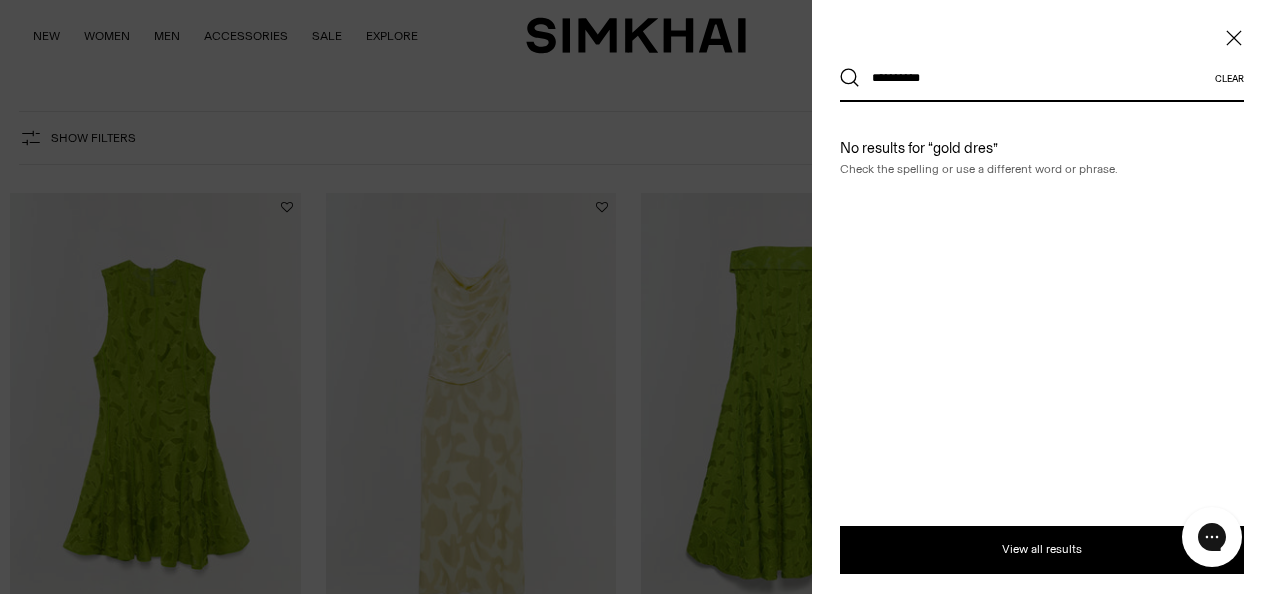 type on "**********" 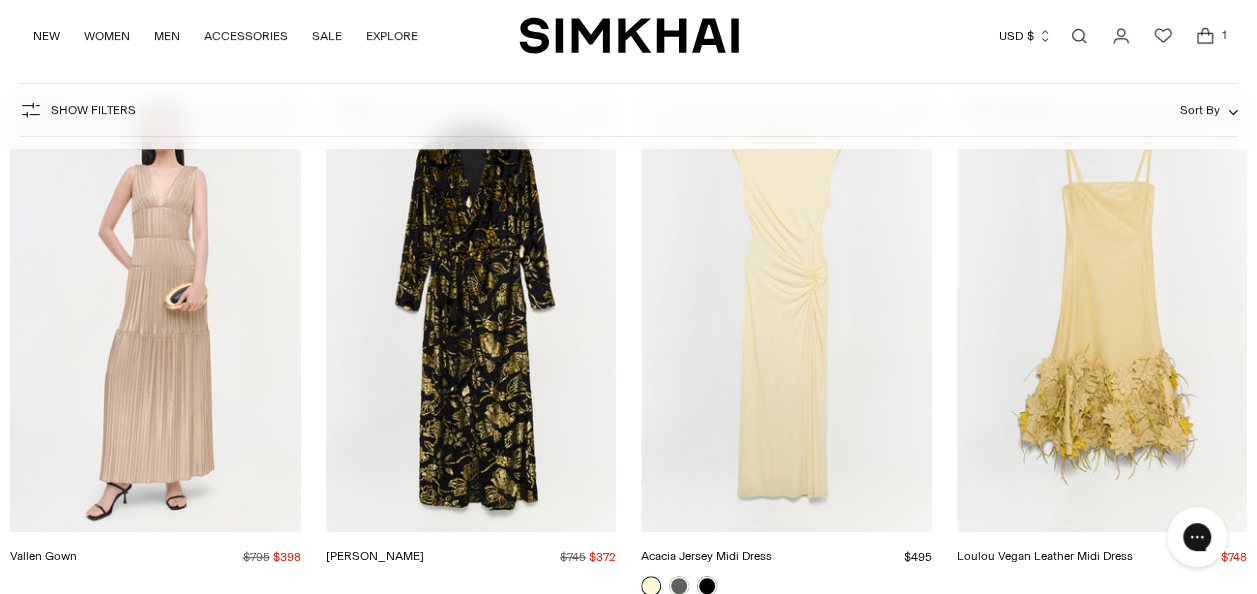 scroll, scrollTop: 293, scrollLeft: 0, axis: vertical 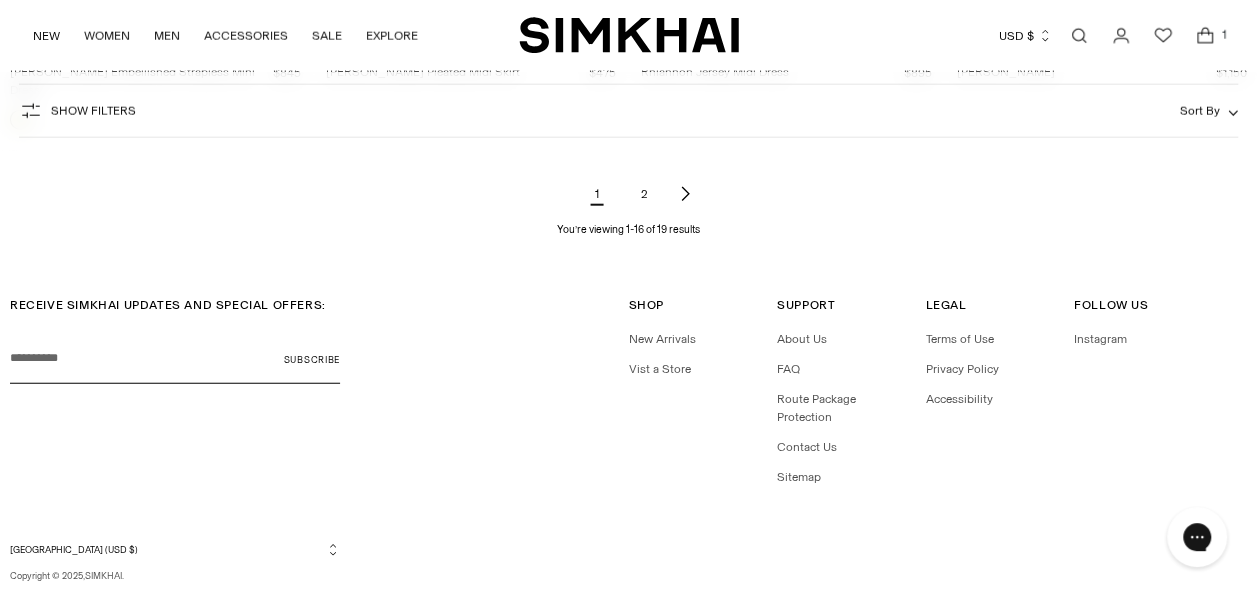 click on "2" at bounding box center (645, 194) 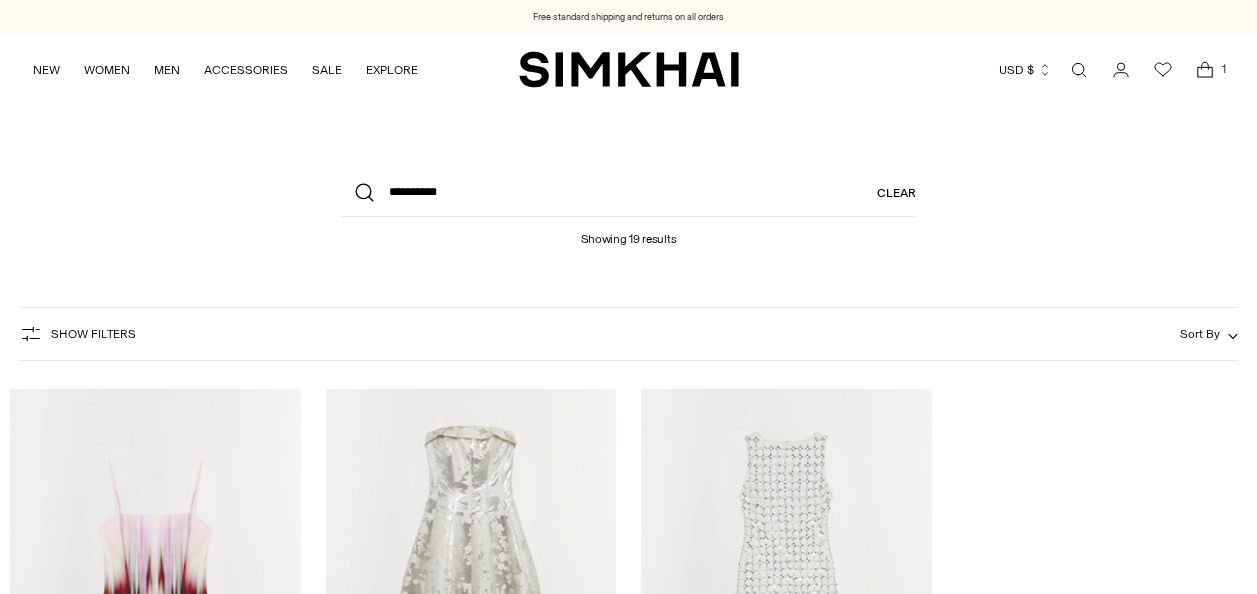 scroll, scrollTop: 0, scrollLeft: 0, axis: both 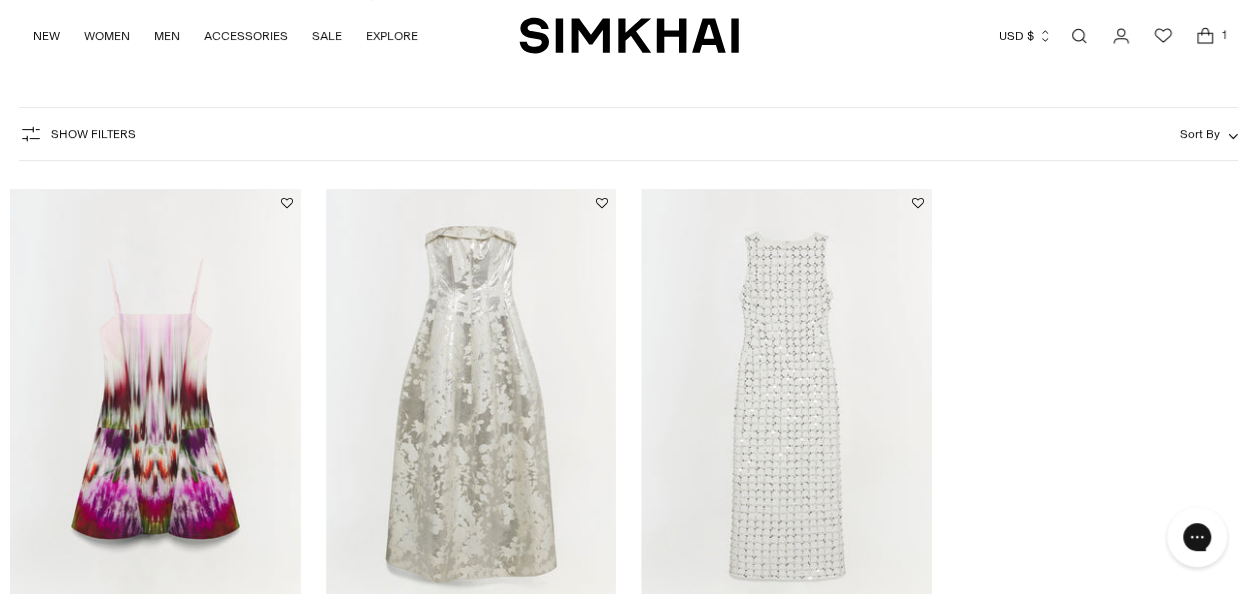 click at bounding box center (0, 0) 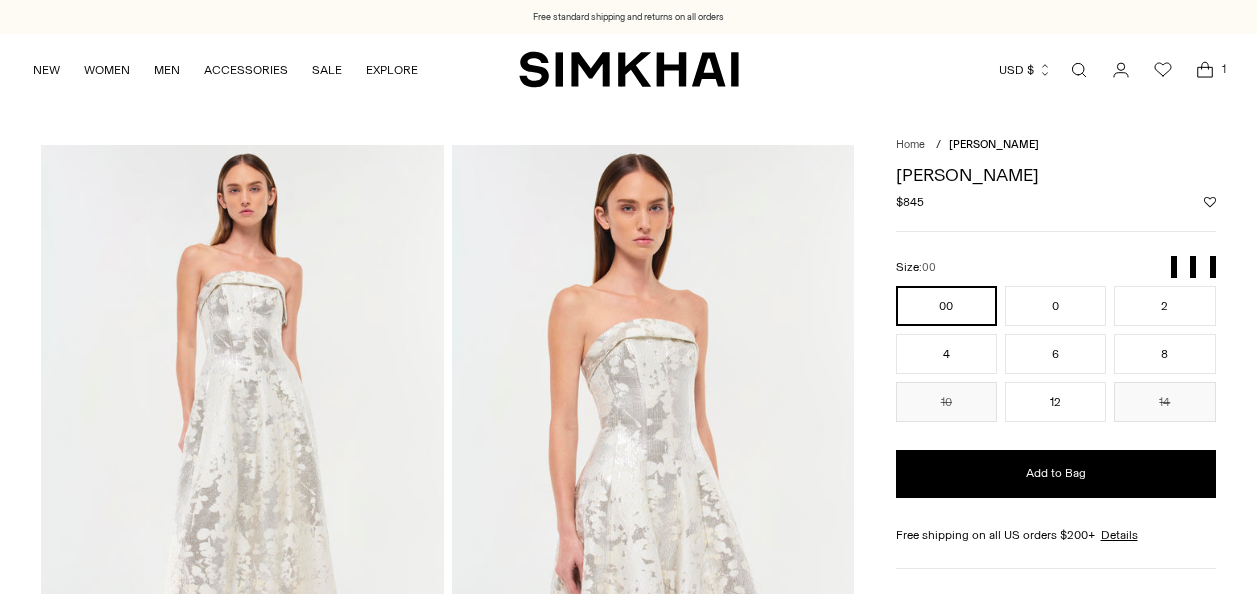 scroll, scrollTop: 0, scrollLeft: 0, axis: both 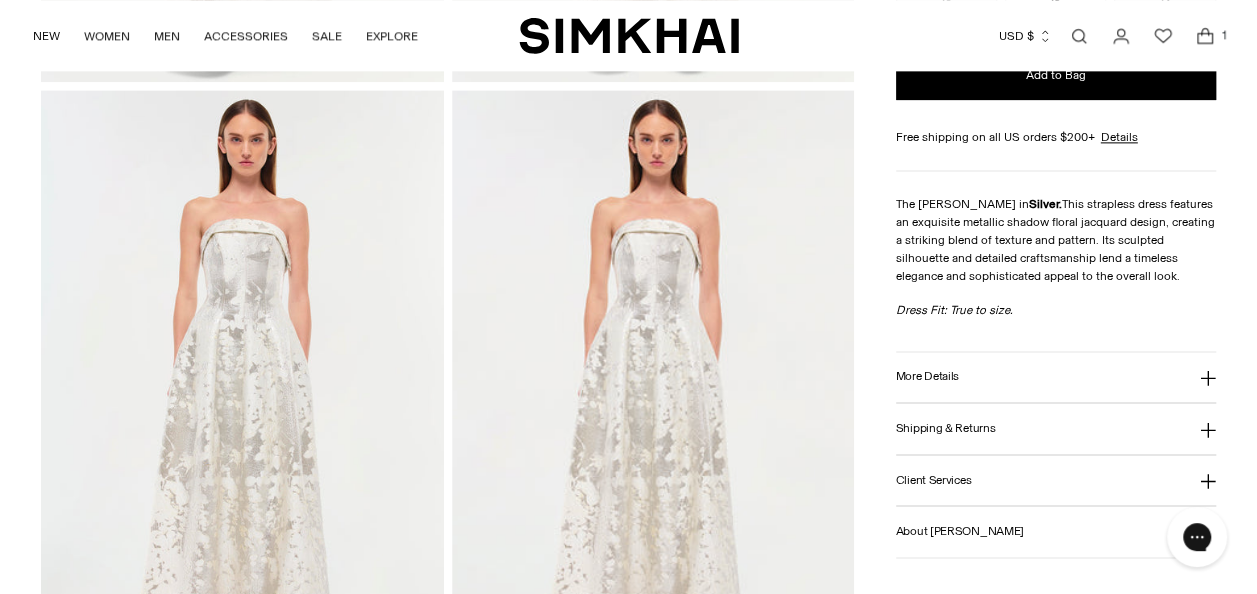click 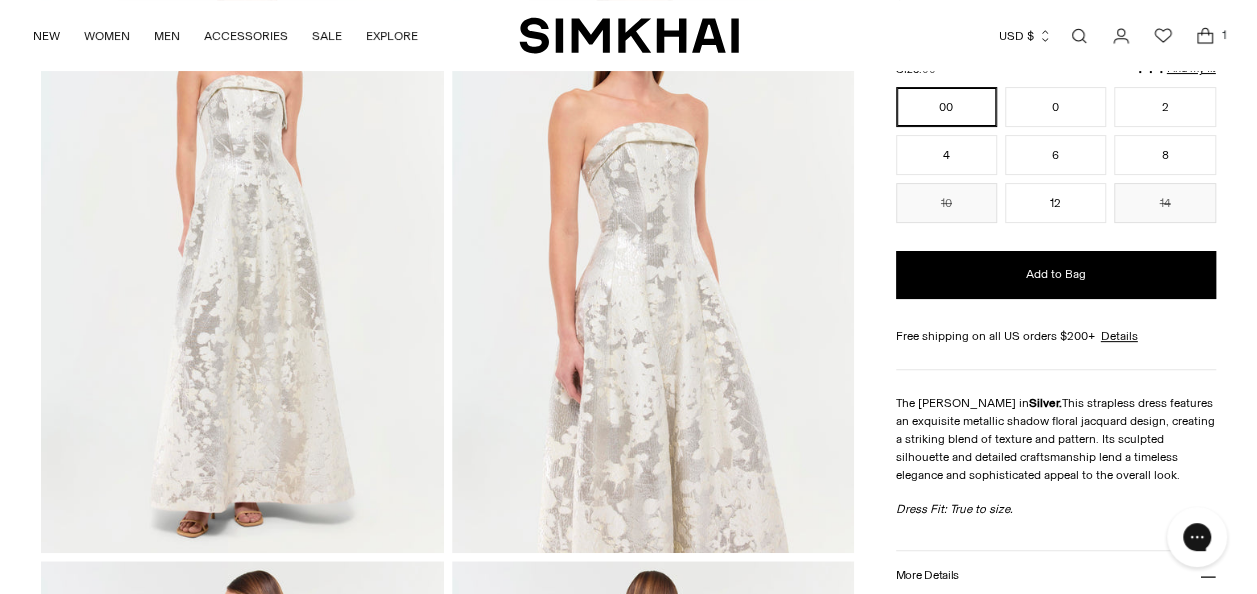 scroll, scrollTop: 191, scrollLeft: 0, axis: vertical 